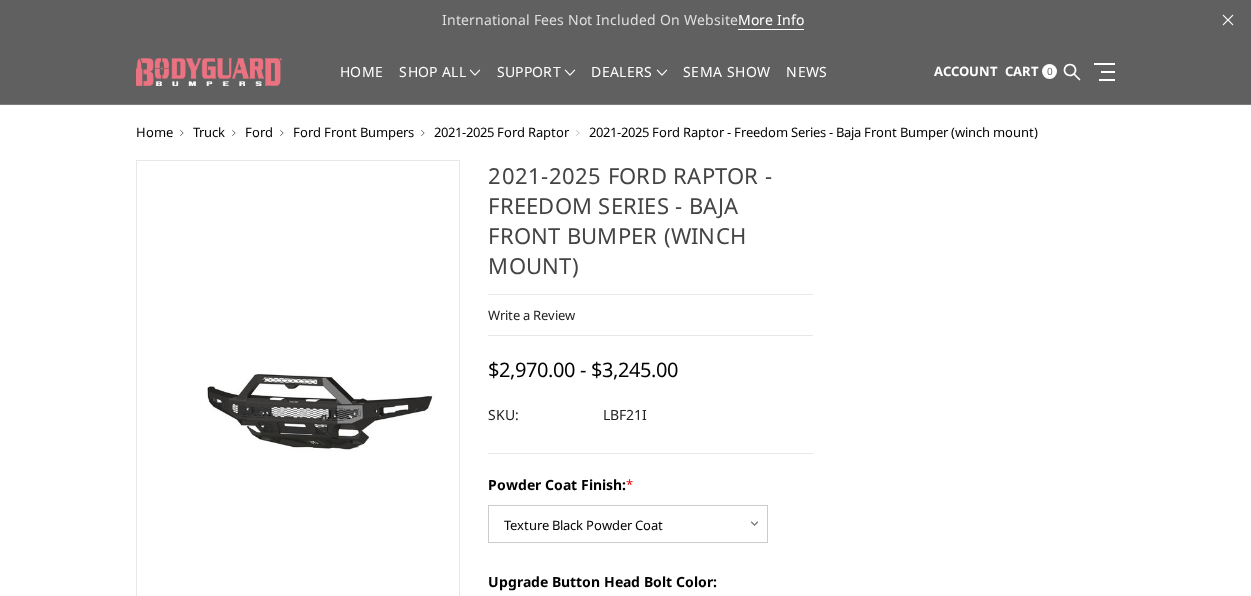 select on "2766" 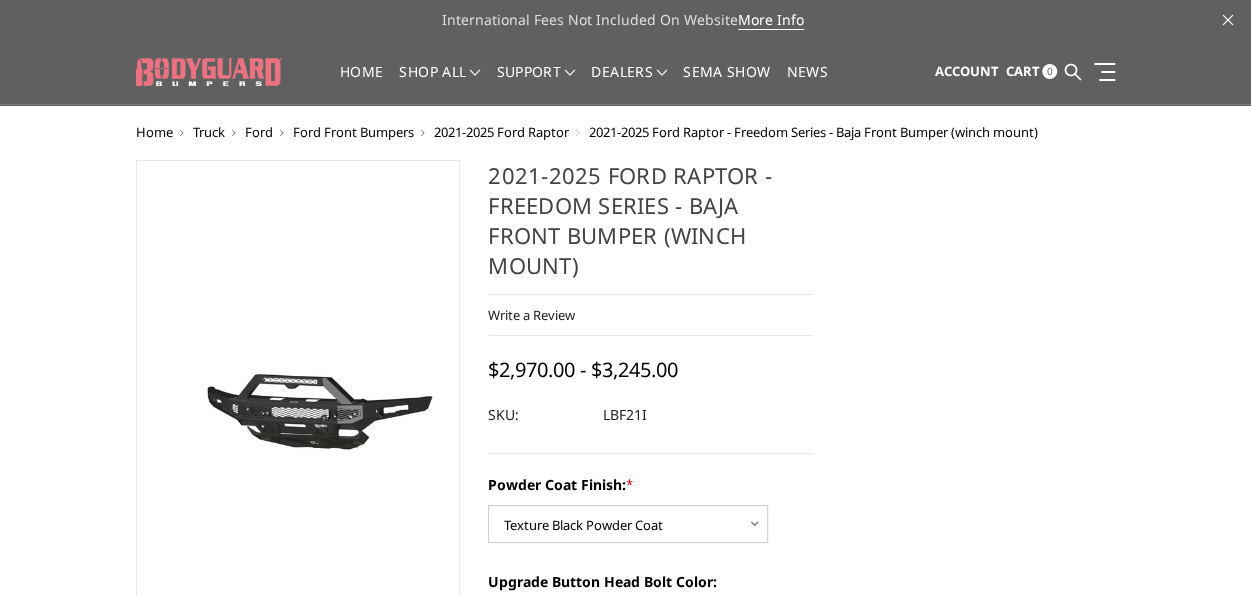 scroll, scrollTop: 0, scrollLeft: 0, axis: both 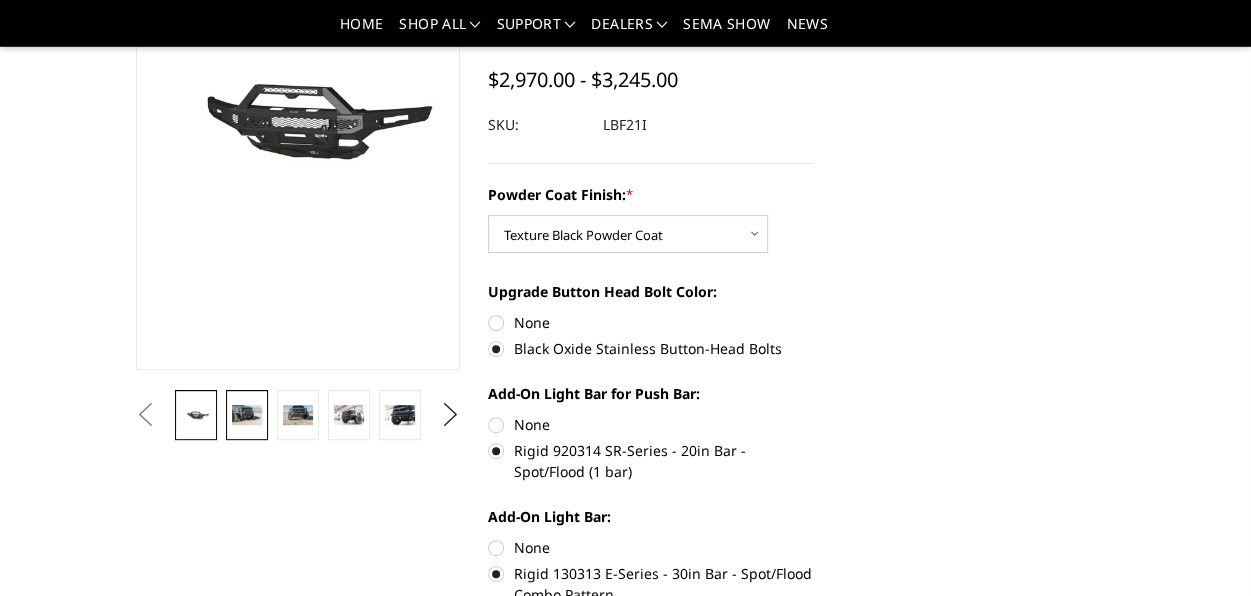 click at bounding box center (246, 414) 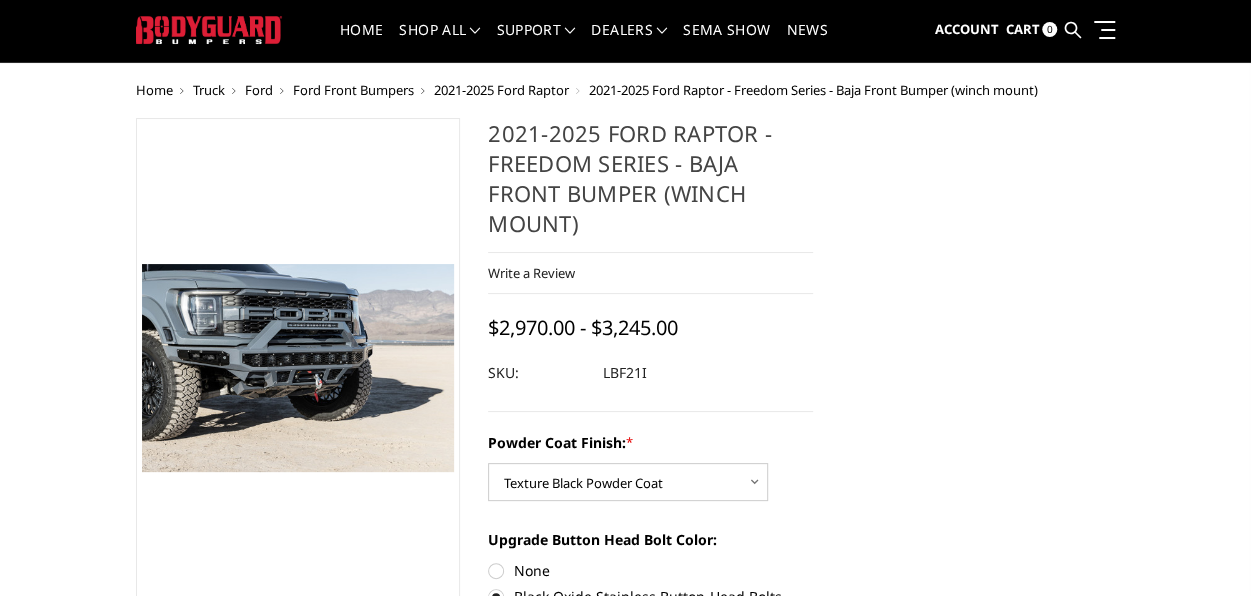 scroll, scrollTop: 41, scrollLeft: 0, axis: vertical 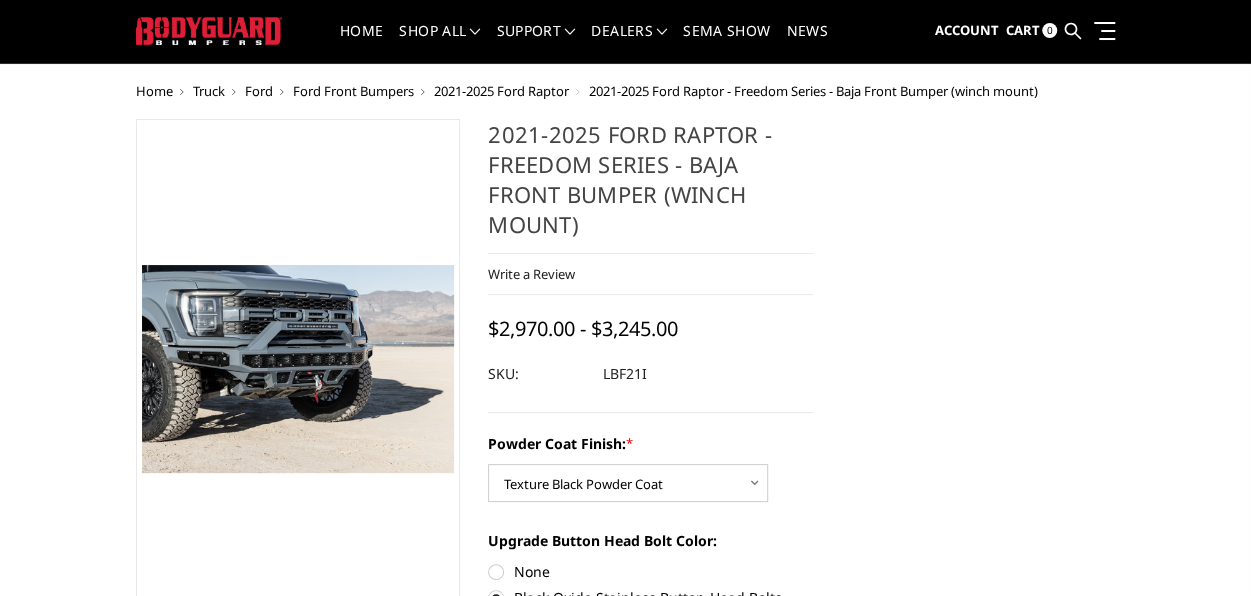 click on "Ford Front Bumpers" at bounding box center (353, 91) 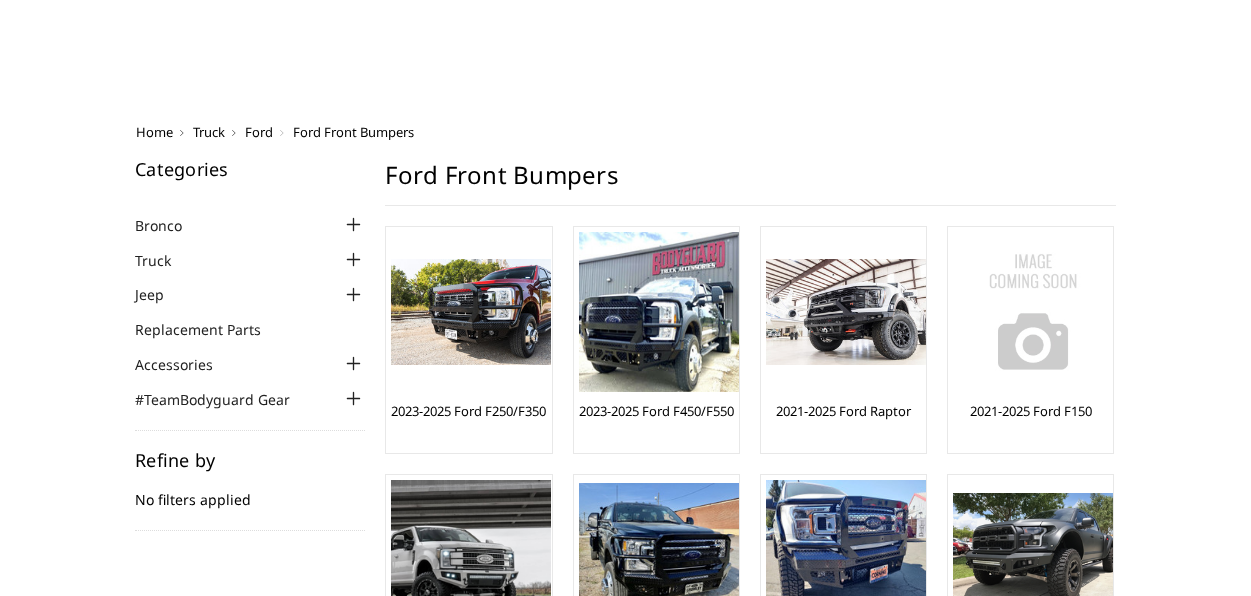 scroll, scrollTop: 0, scrollLeft: 0, axis: both 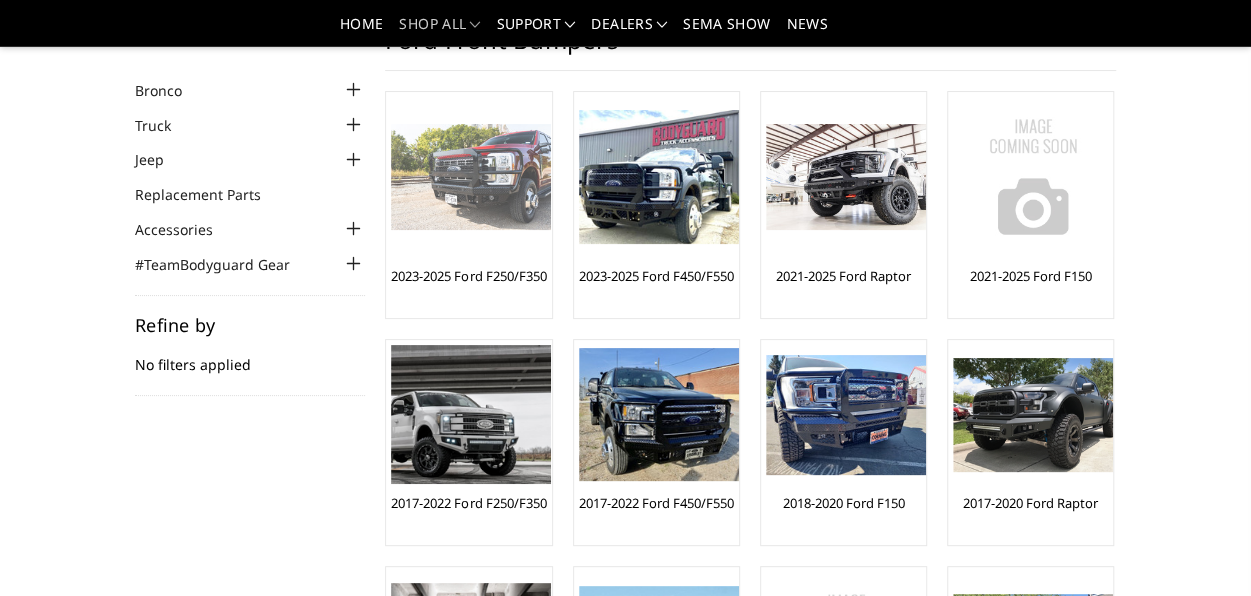 click at bounding box center (471, 177) 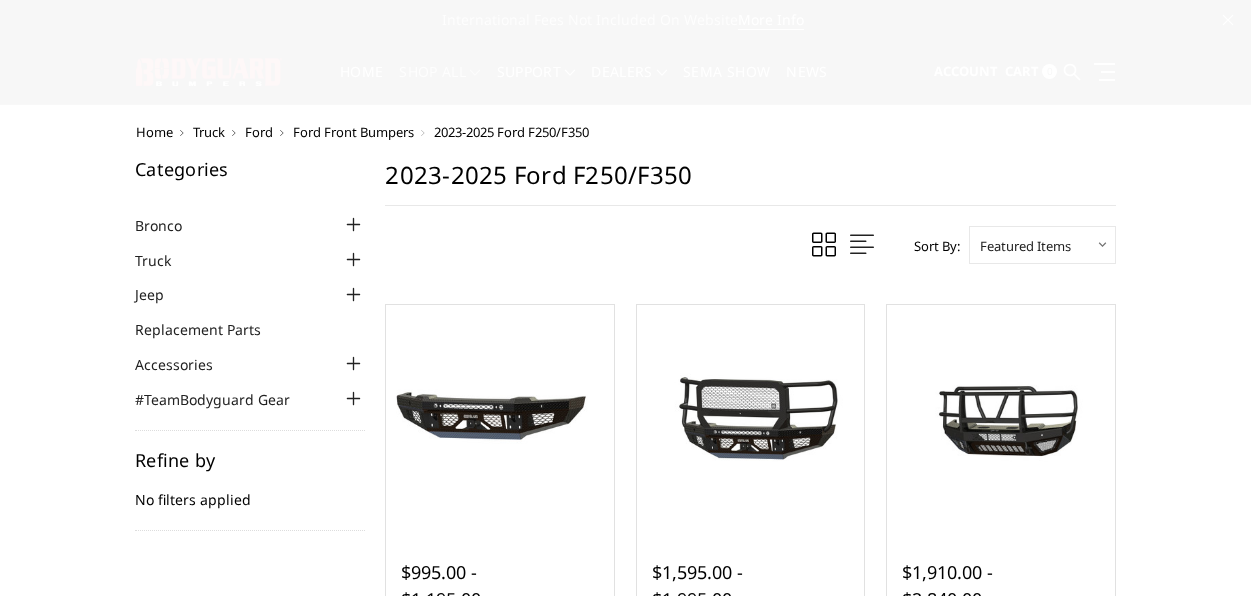 scroll, scrollTop: 0, scrollLeft: 0, axis: both 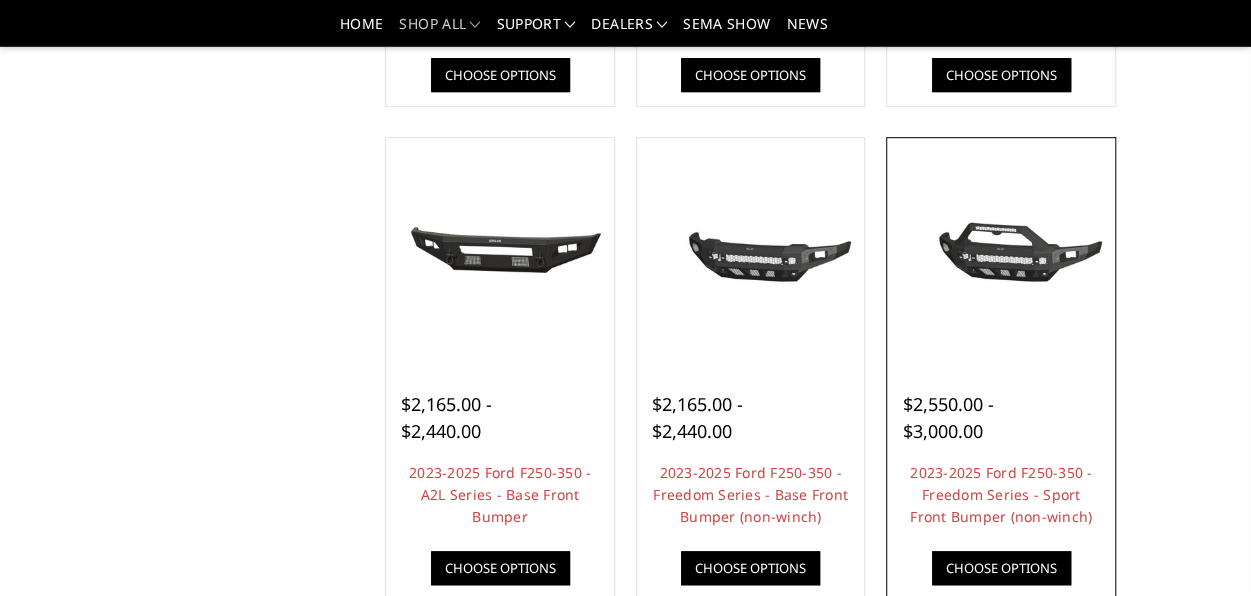 click at bounding box center (1001, 252) 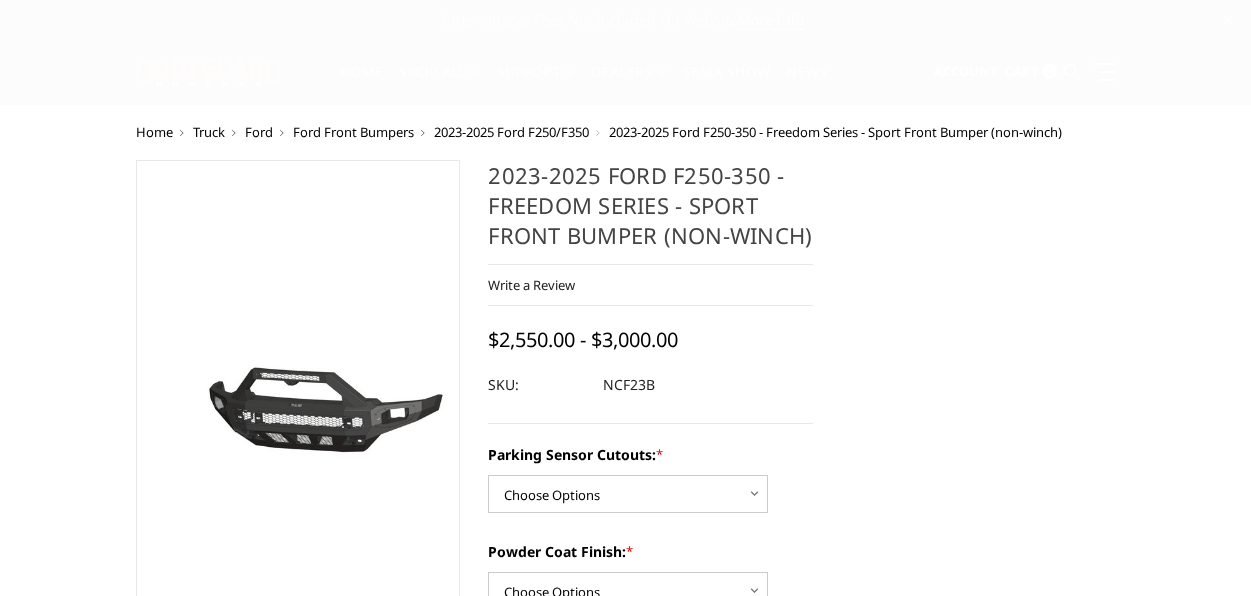 scroll, scrollTop: 0, scrollLeft: 0, axis: both 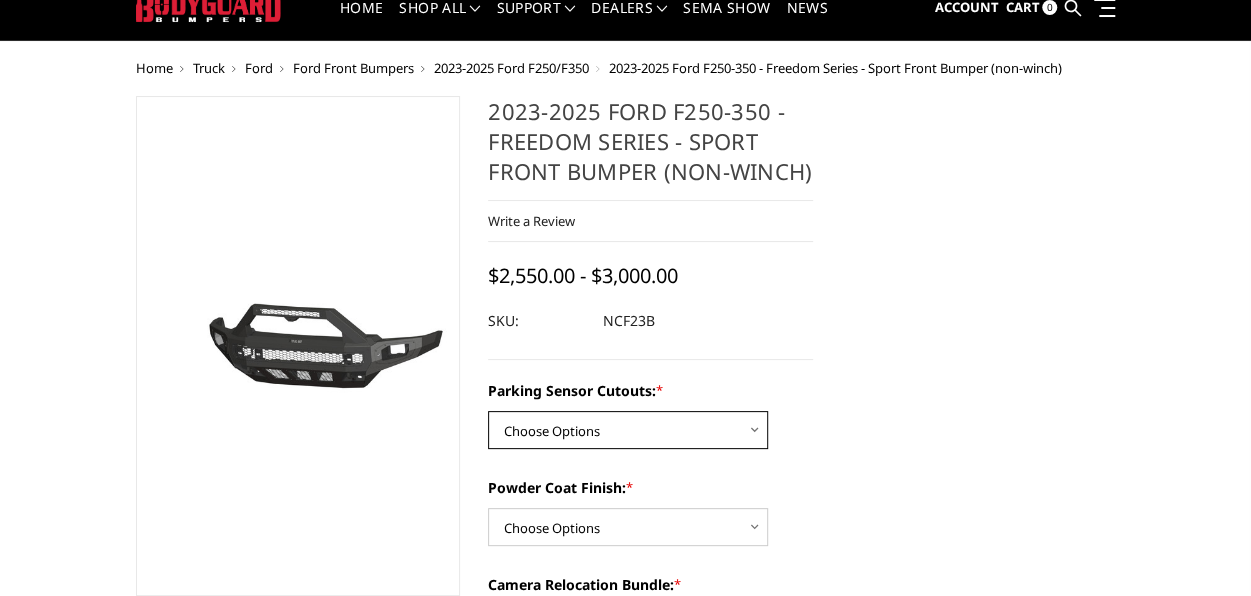click on "Choose Options
No - Without Parking Sensor Cutouts
Yes - With Parking Sensor Cutouts" at bounding box center [628, 430] 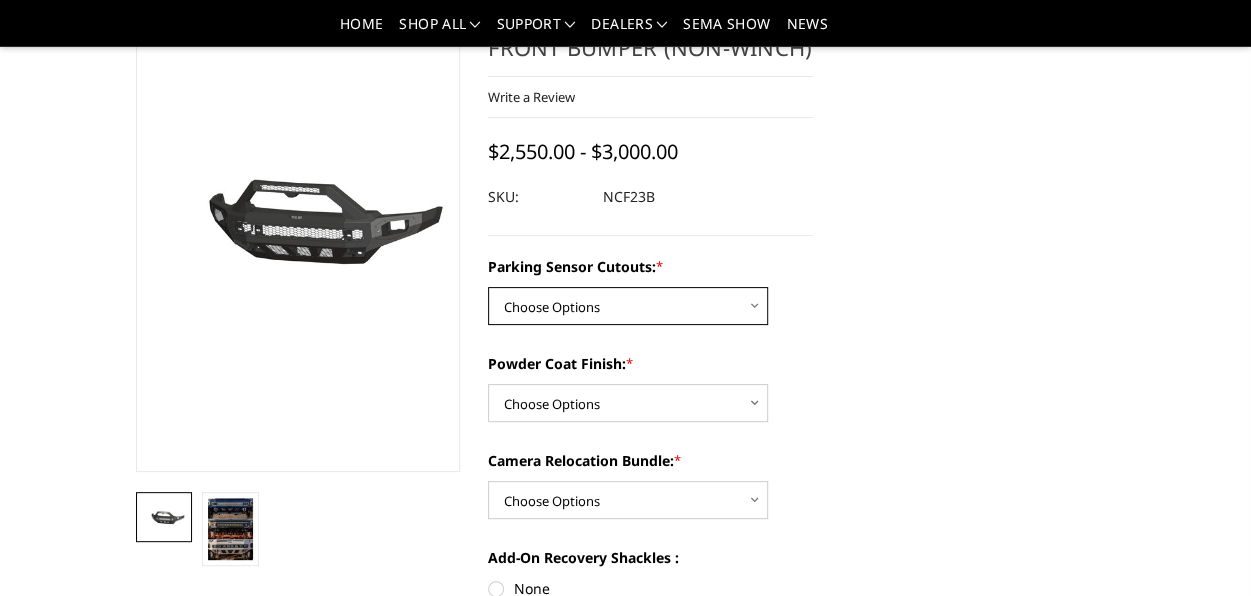 scroll, scrollTop: 130, scrollLeft: 0, axis: vertical 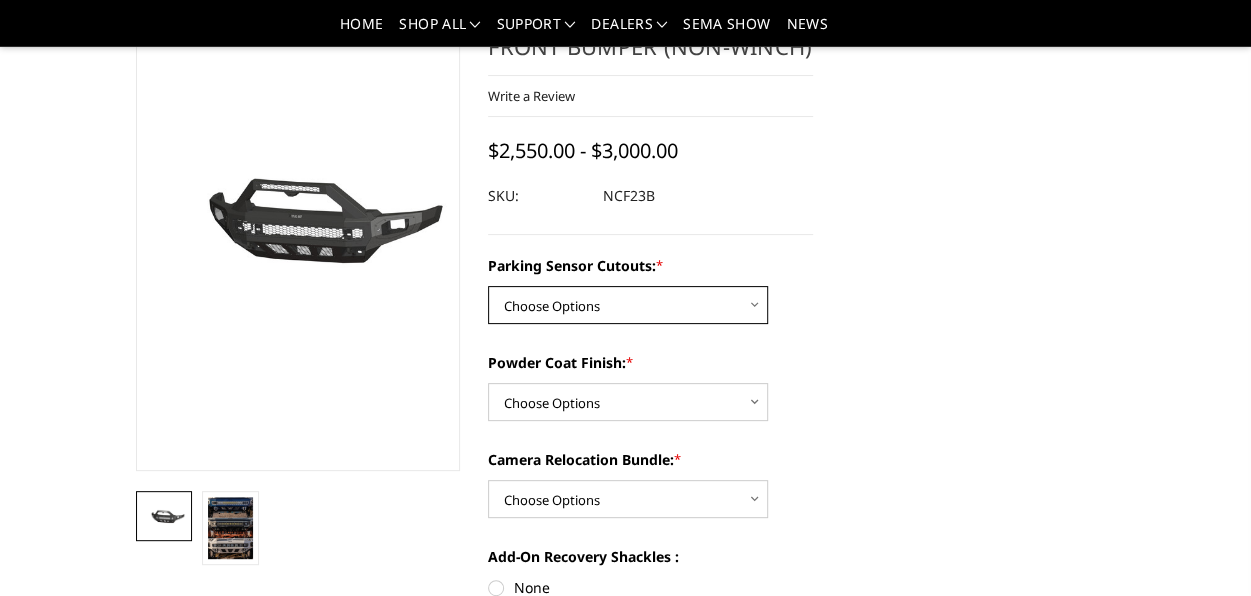 click on "Choose Options
No - Without Parking Sensor Cutouts
Yes - With Parking Sensor Cutouts" at bounding box center [628, 305] 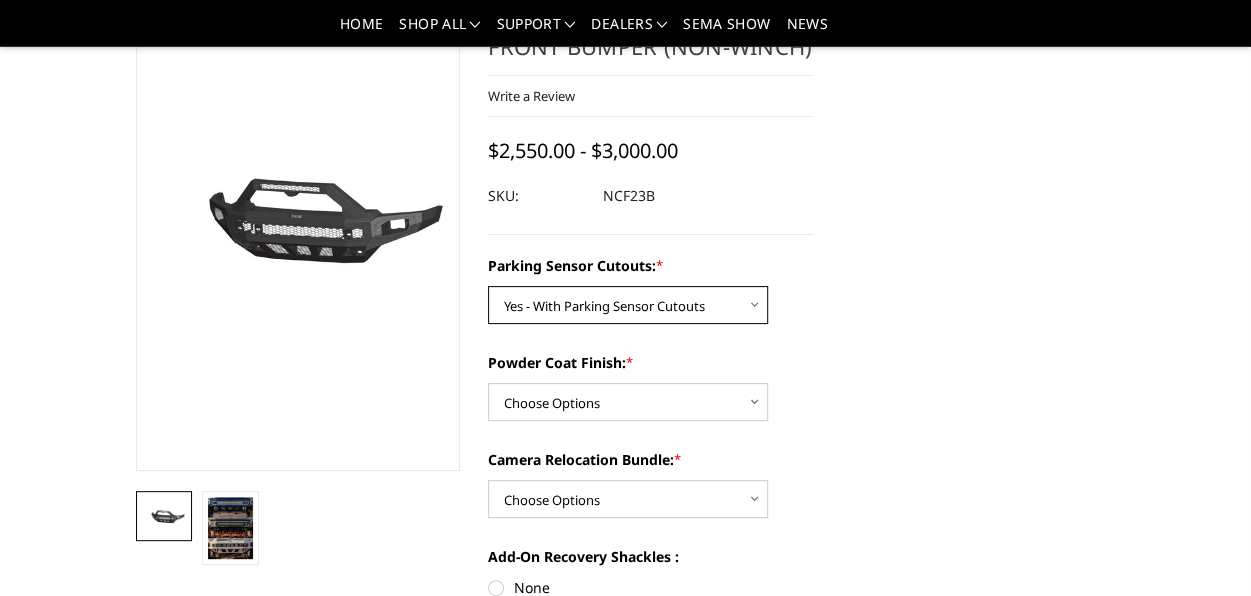 click on "Choose Options
No - Without Parking Sensor Cutouts
Yes - With Parking Sensor Cutouts" at bounding box center [628, 305] 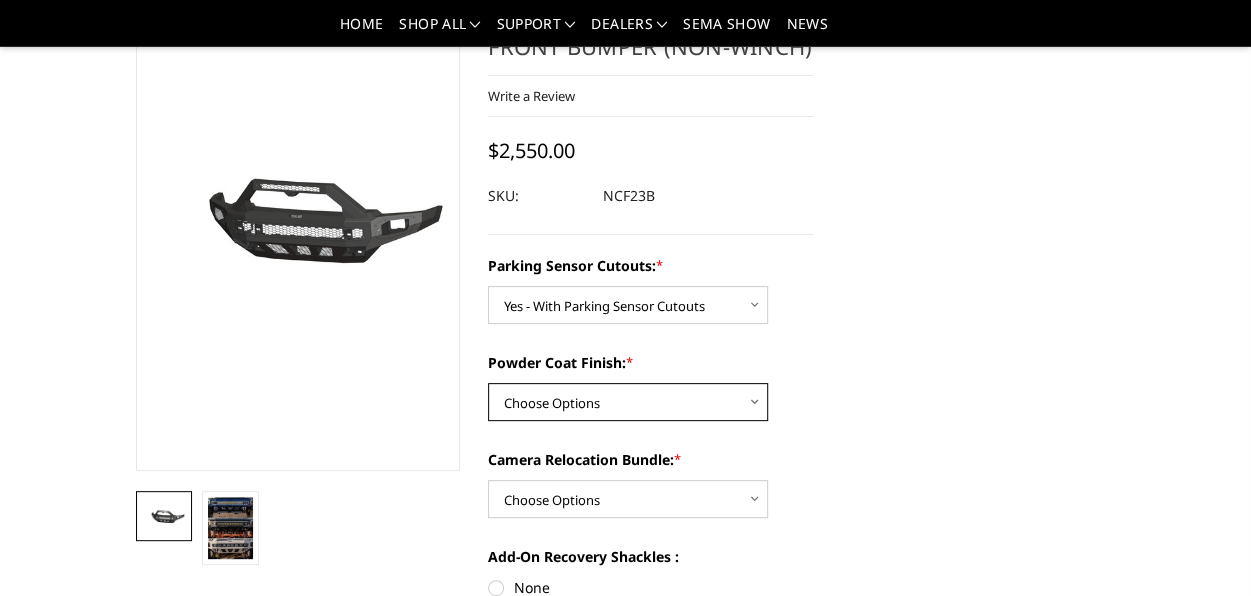 click on "Choose Options
Bare Metal
Textured Black Powder Coat" at bounding box center (628, 402) 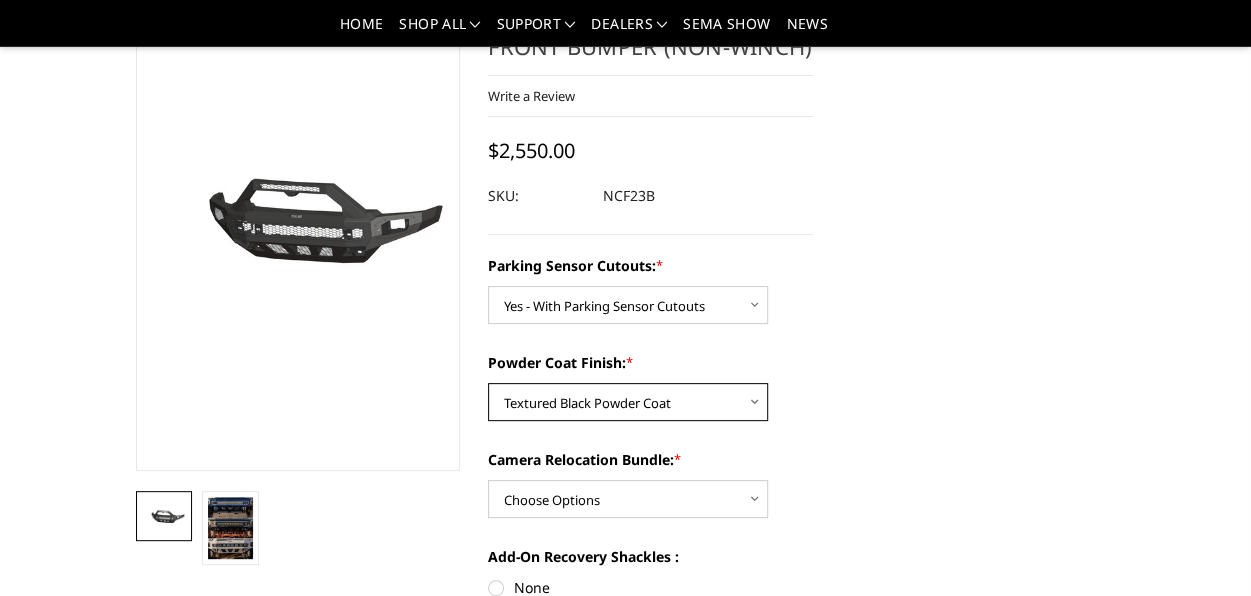 click on "Choose Options
Bare Metal
Textured Black Powder Coat" at bounding box center (628, 402) 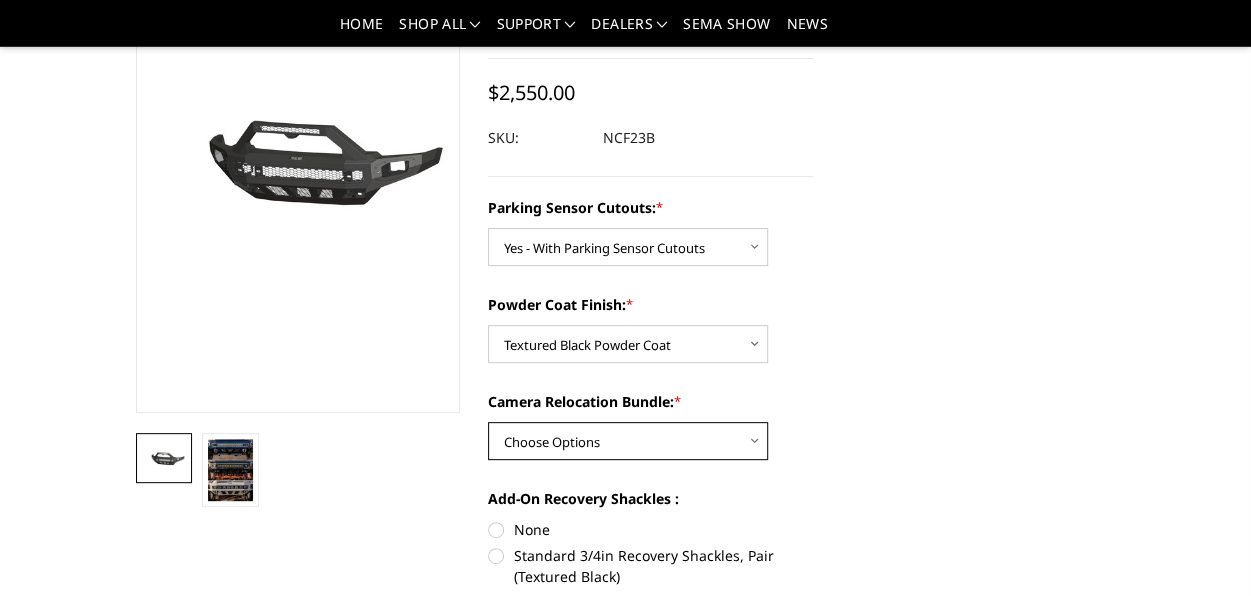 click on "Choose Options
WITH Camera Relocation Bundle
WITHOUT Camera Relocation Bundle" at bounding box center [628, 441] 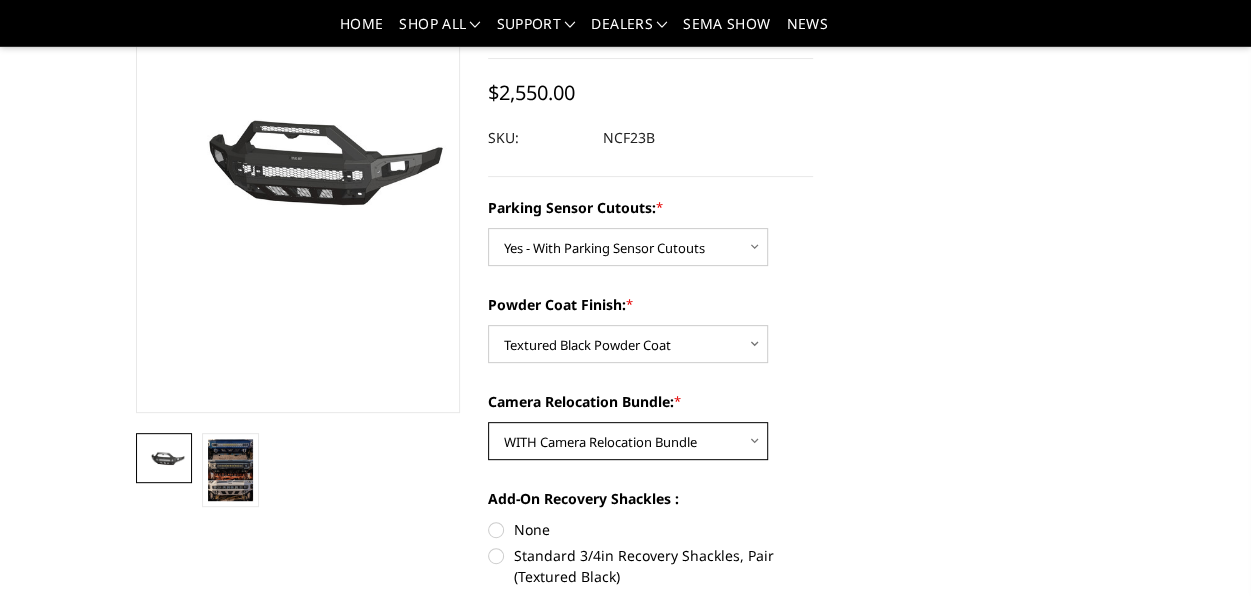 click on "Choose Options
WITH Camera Relocation Bundle
WITHOUT Camera Relocation Bundle" at bounding box center [628, 441] 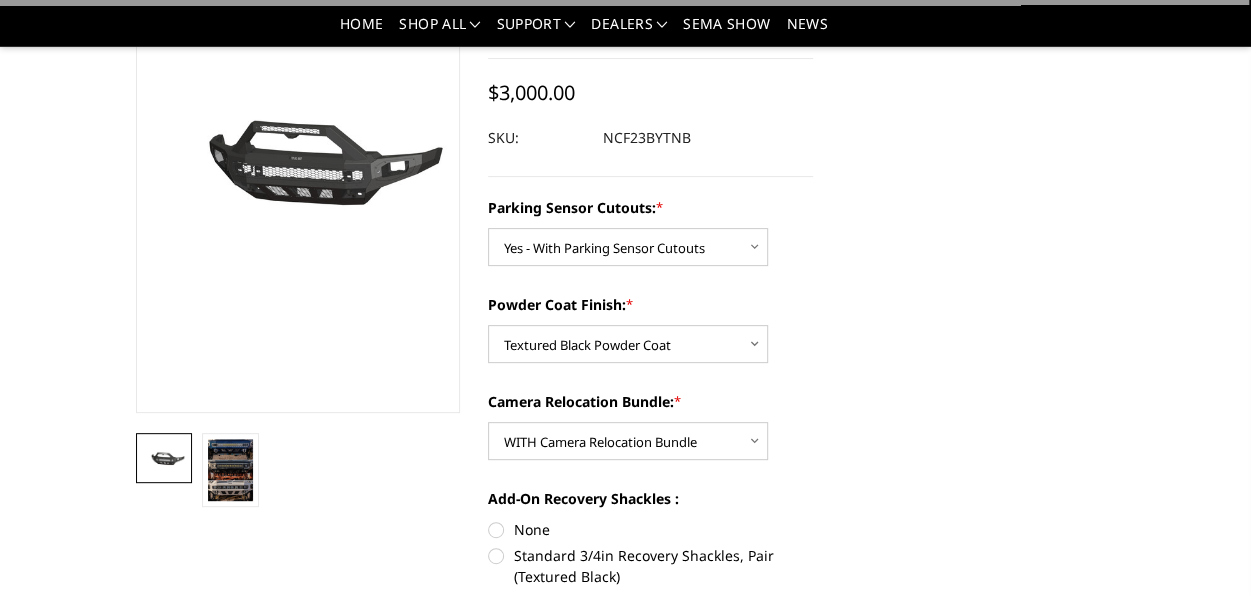 click on "2023-2025 Ford F250-350 - Freedom Series - Sport Front Bumper (non-winch)
Write a Review
Write a Review
×
2023-2025 Ford F250-350 - Freedom Series - Sport Front Bumper (non-winch)
*
*" at bounding box center [626, 1288] 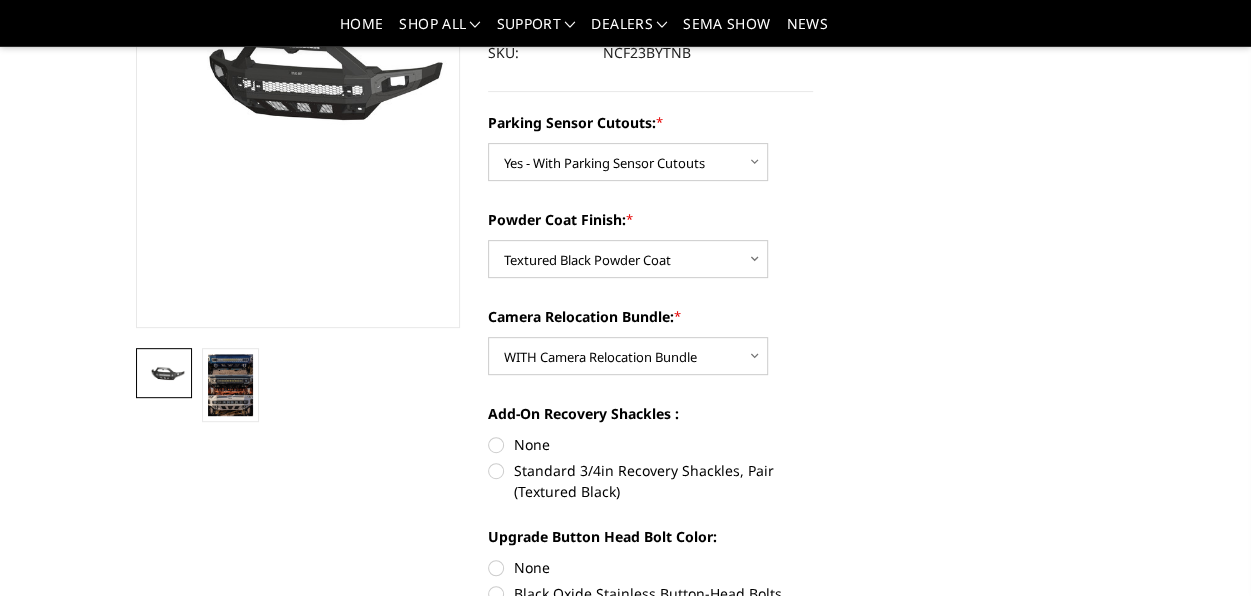 scroll, scrollTop: 393, scrollLeft: 0, axis: vertical 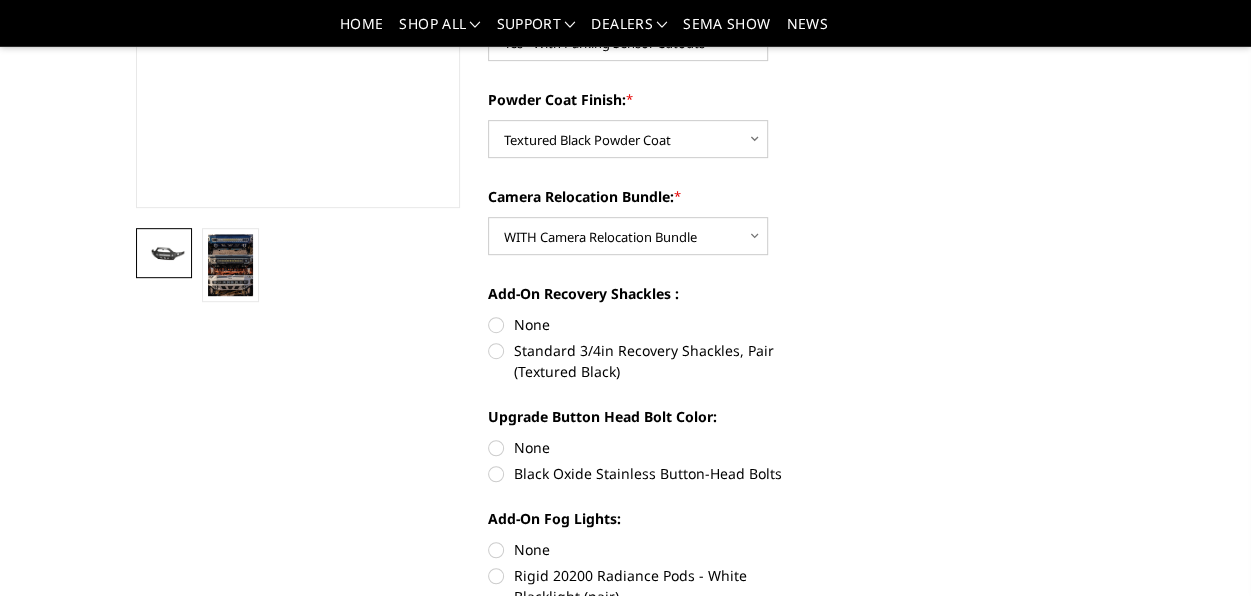 click on "Standard 3/4in Recovery Shackles, Pair (Textured Black)" at bounding box center [650, 361] 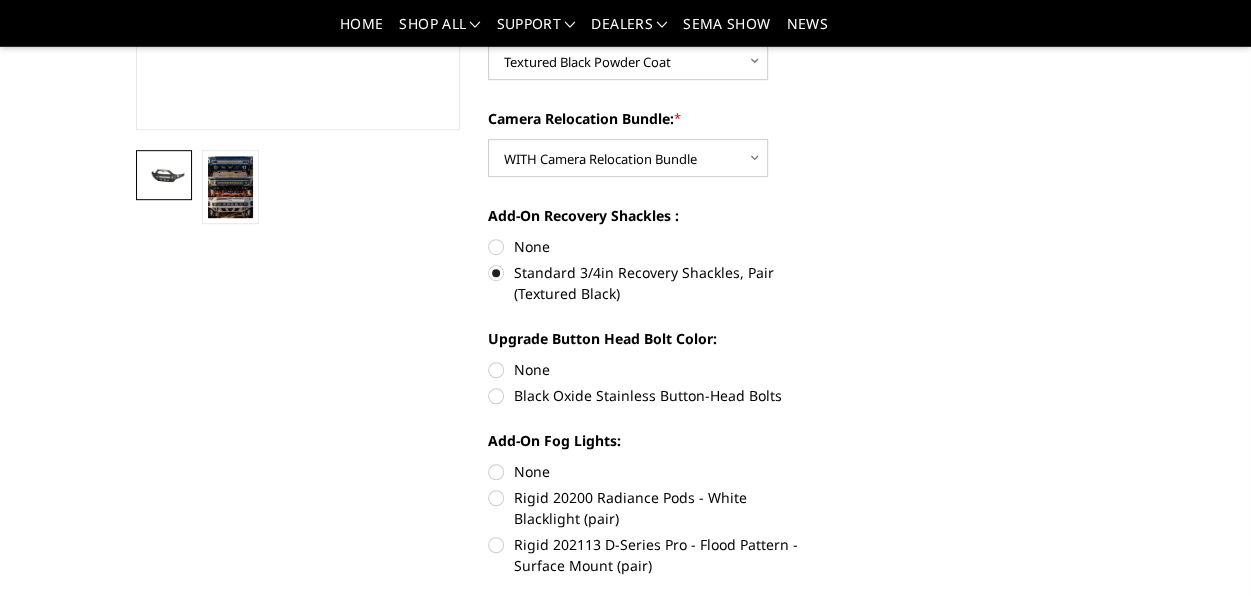 scroll, scrollTop: 472, scrollLeft: 0, axis: vertical 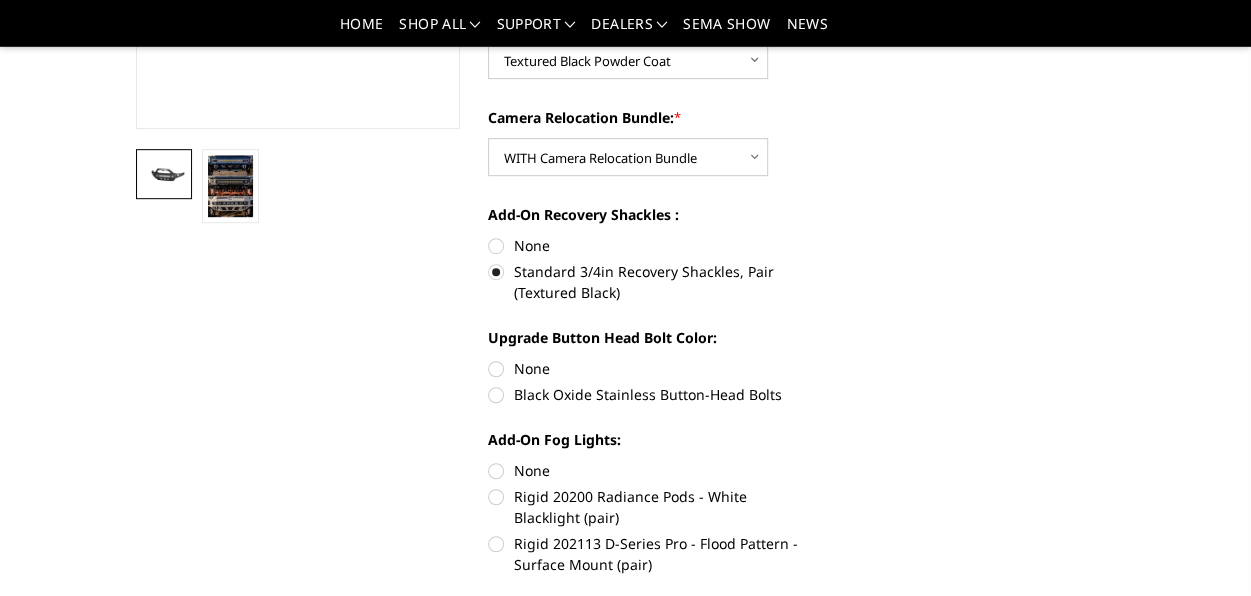 click on "Black Oxide Stainless Button-Head Bolts" at bounding box center [650, 394] 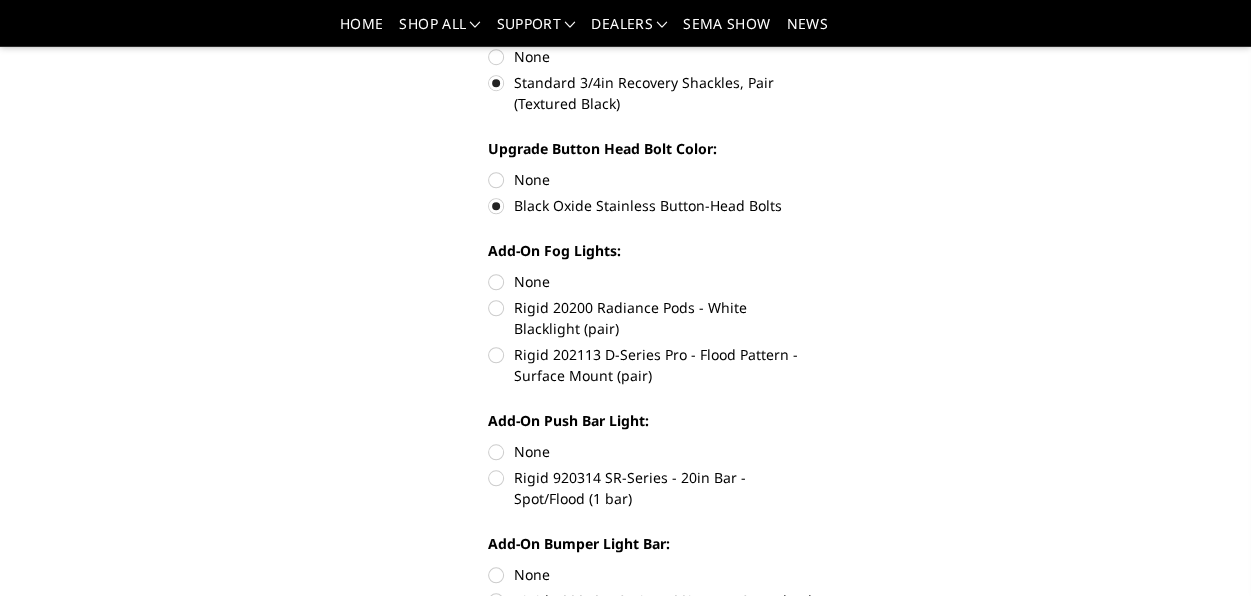 scroll, scrollTop: 662, scrollLeft: 0, axis: vertical 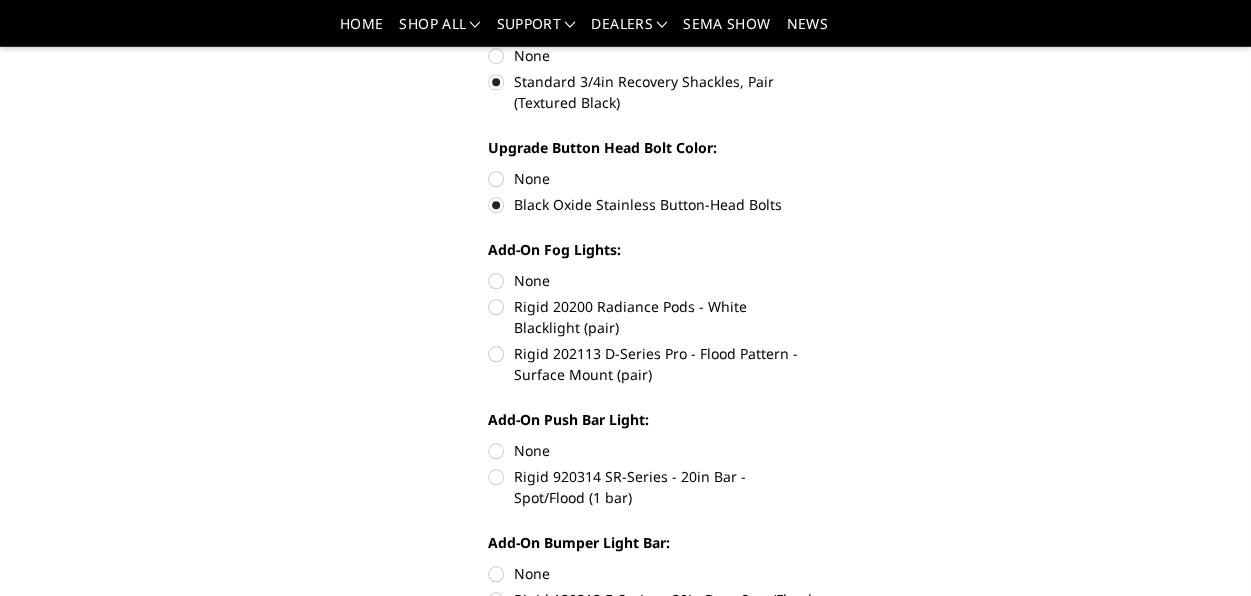 click on "Rigid 920314 SR-Series - 20in Bar - Spot/Flood (1 bar)" at bounding box center [650, 487] 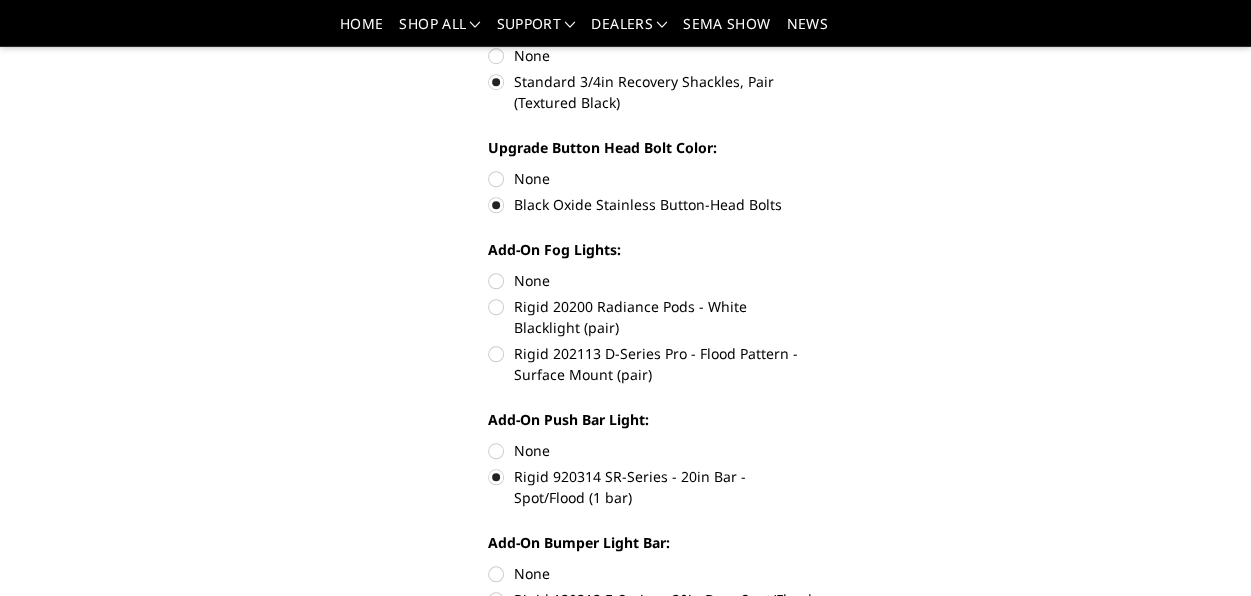 click on "Rigid 202113 D-Series Pro - Flood Pattern - Surface Mount (pair)" at bounding box center (650, 364) 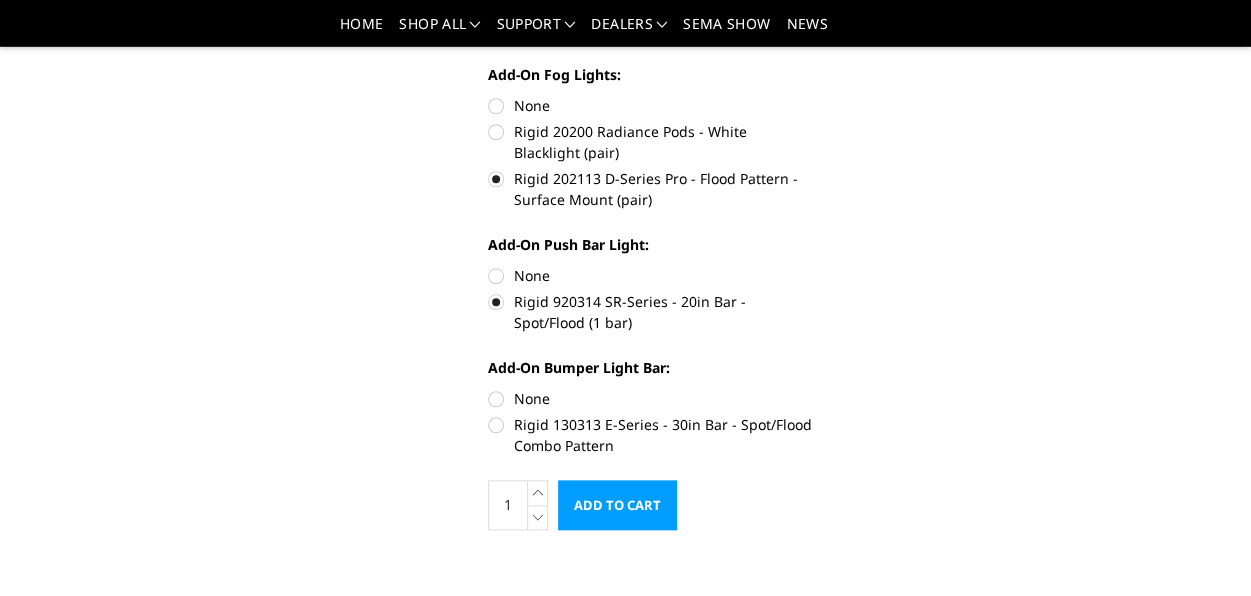 scroll, scrollTop: 838, scrollLeft: 0, axis: vertical 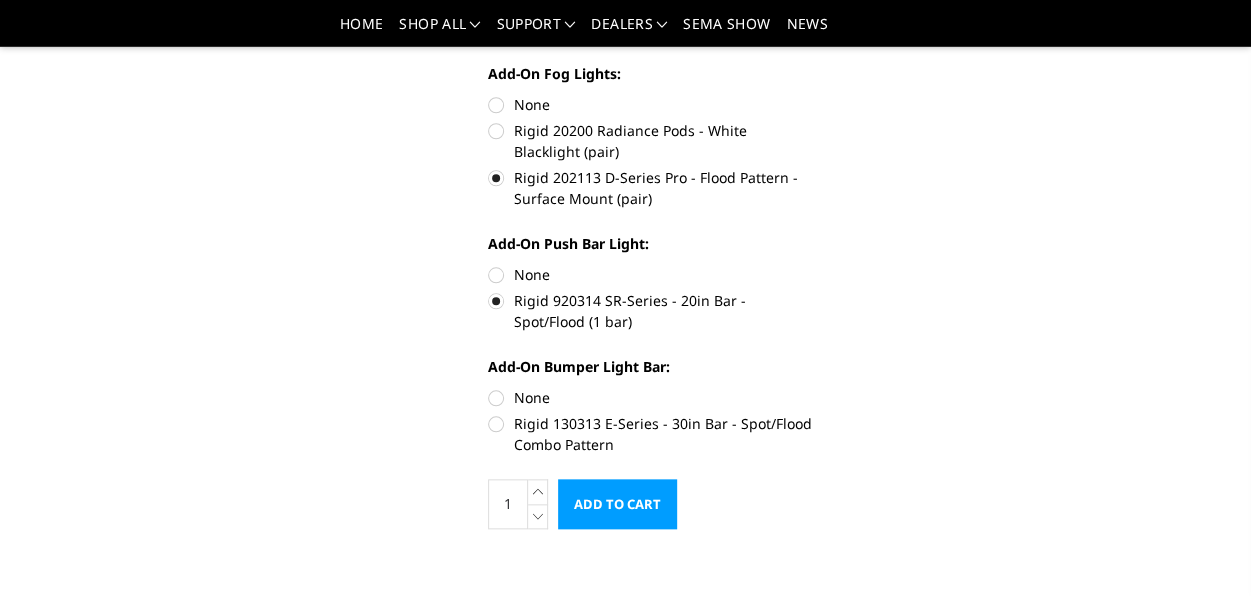 click on "Rigid 130313 E-Series - 30in Bar - Spot/Flood Combo Pattern" at bounding box center (650, 434) 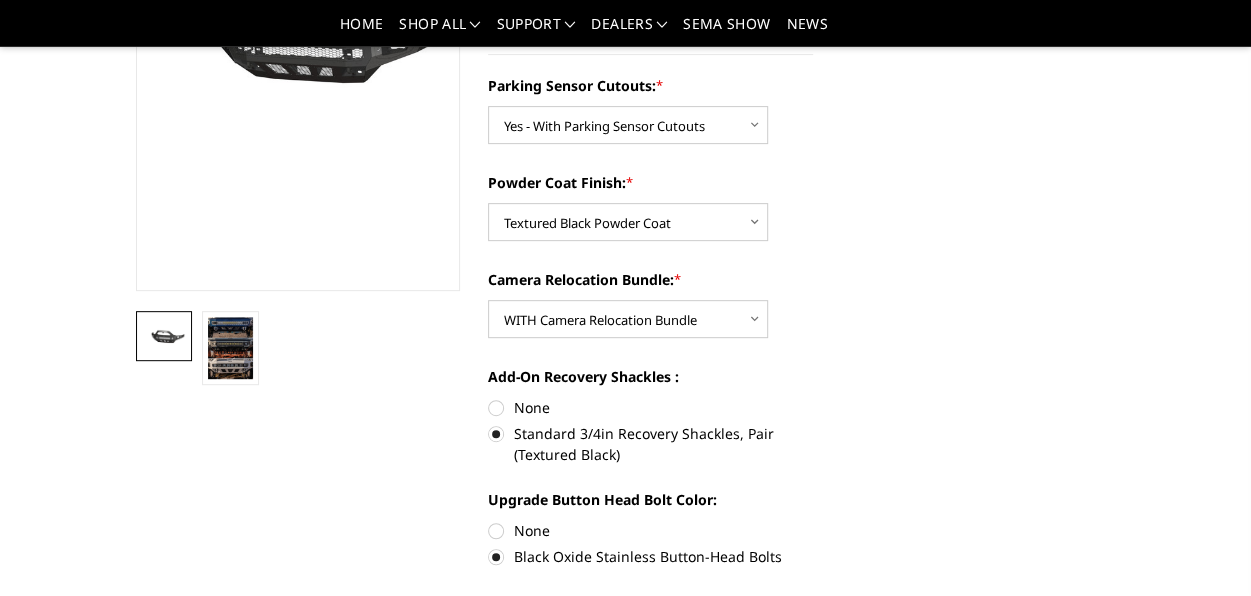 scroll, scrollTop: 196, scrollLeft: 0, axis: vertical 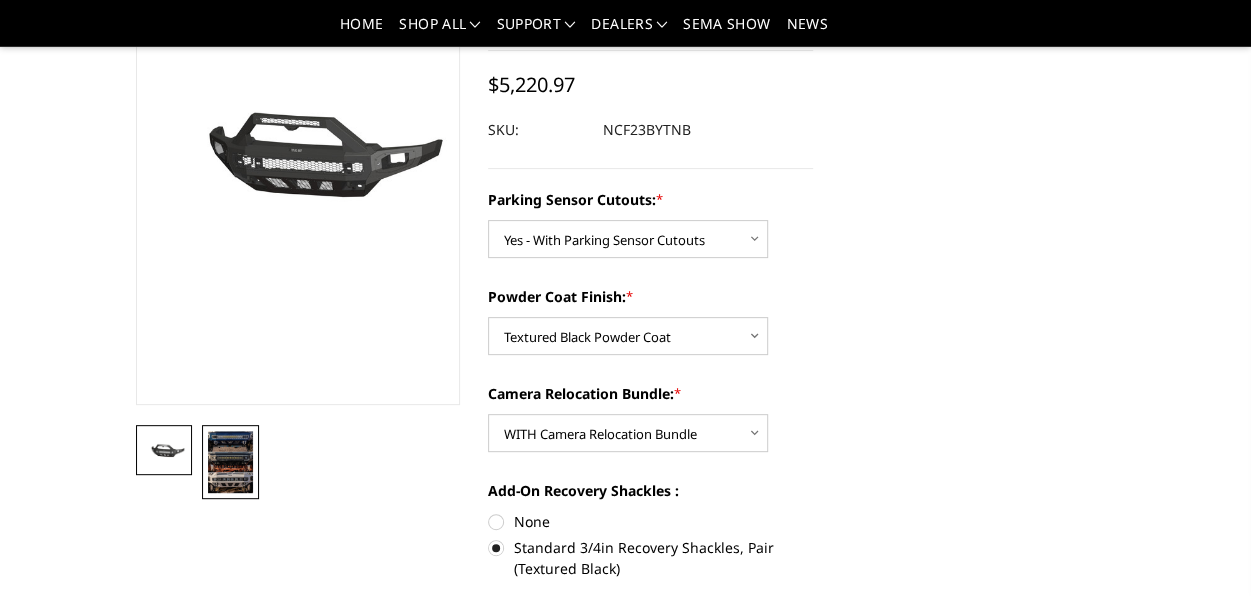 click at bounding box center (230, 462) 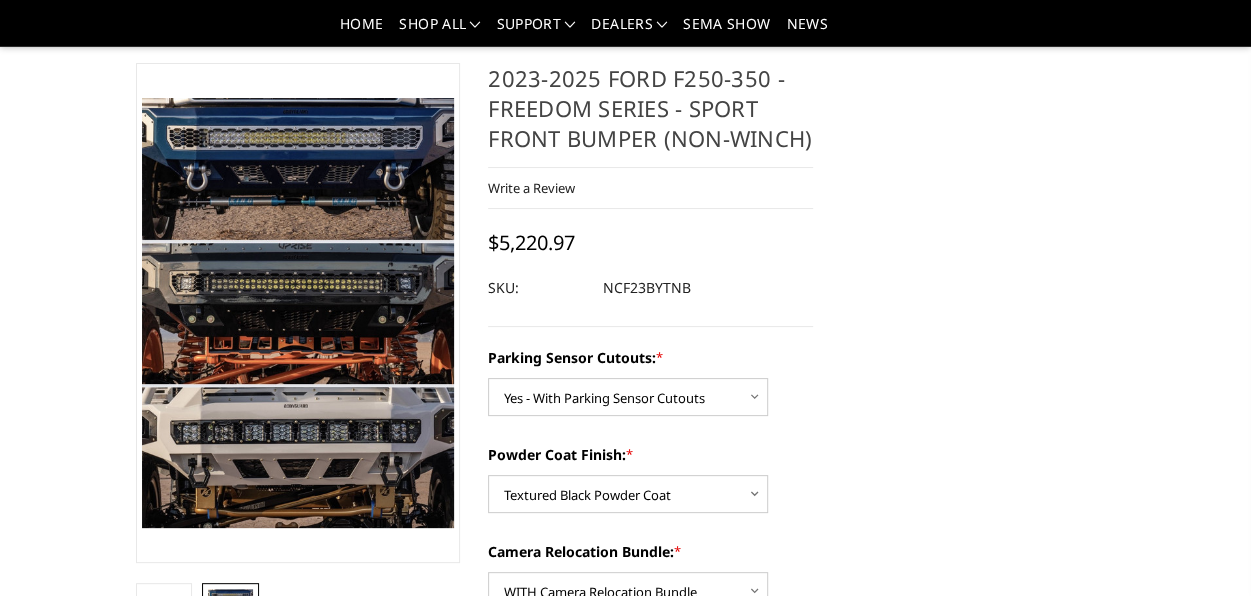 scroll, scrollTop: 28, scrollLeft: 0, axis: vertical 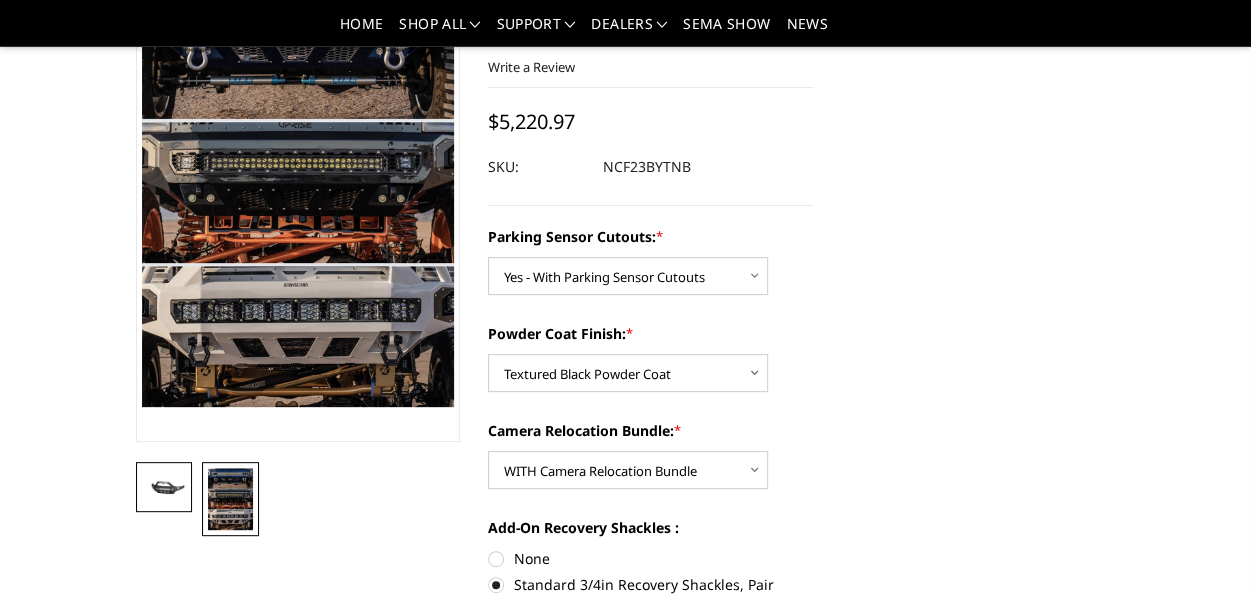 click at bounding box center [164, 487] 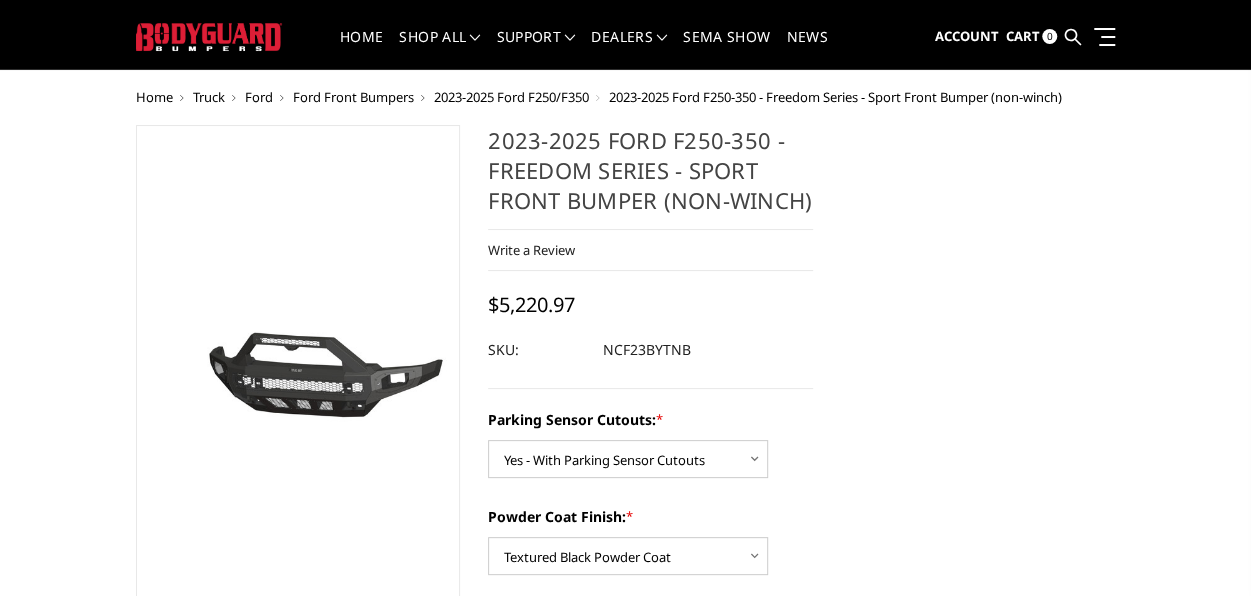 scroll, scrollTop: 0, scrollLeft: 0, axis: both 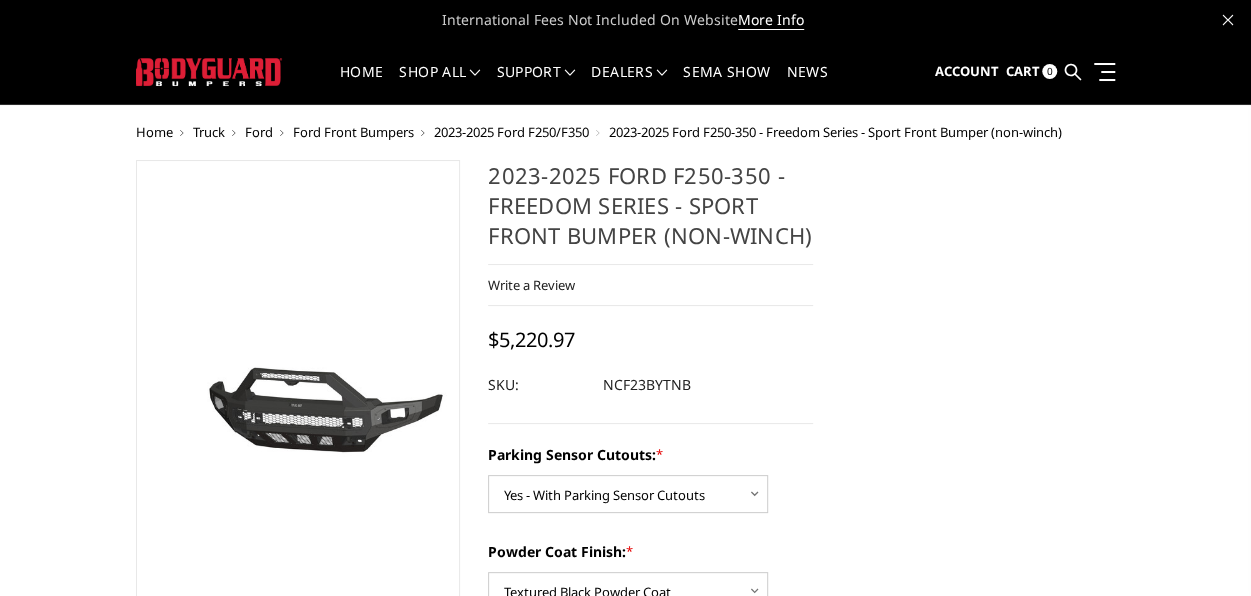 click on "2023-2025 Ford F250-350 - Freedom Series - Sport Front Bumper (non-winch)" at bounding box center [650, 212] 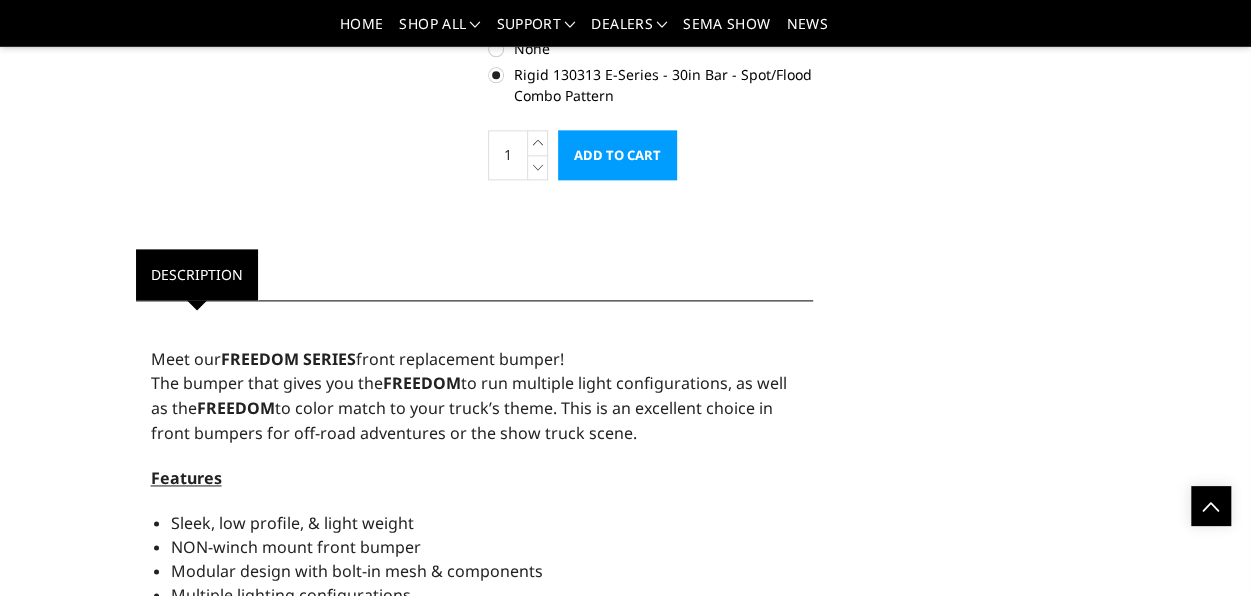 scroll, scrollTop: 1186, scrollLeft: 0, axis: vertical 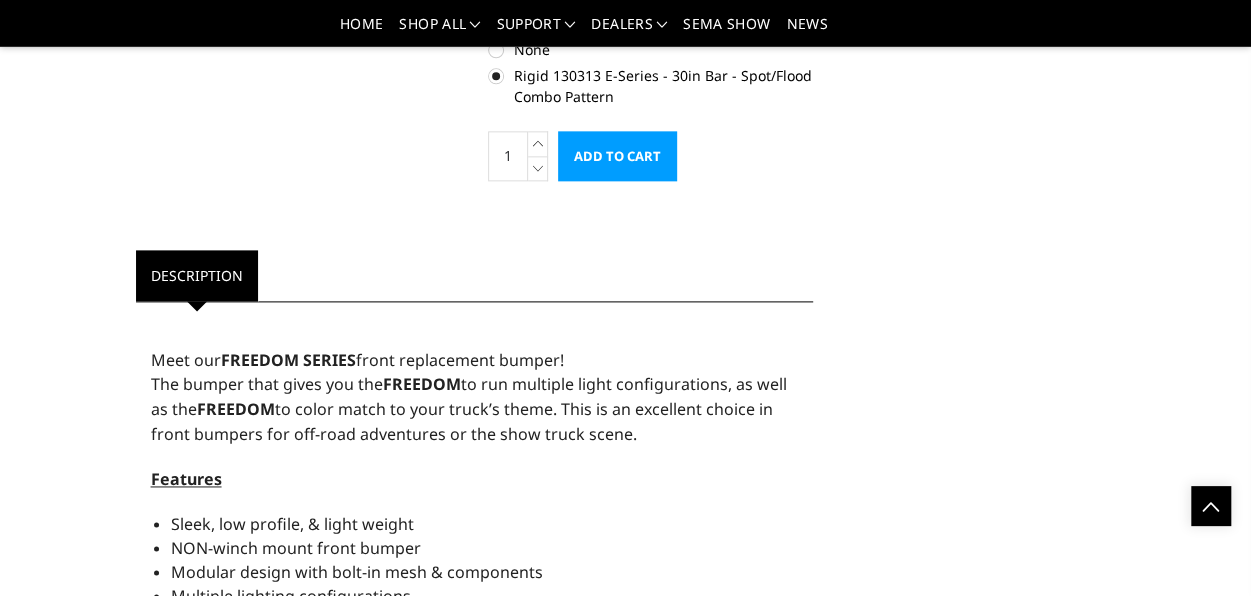 drag, startPoint x: 354, startPoint y: 365, endPoint x: 266, endPoint y: 361, distance: 88.09086 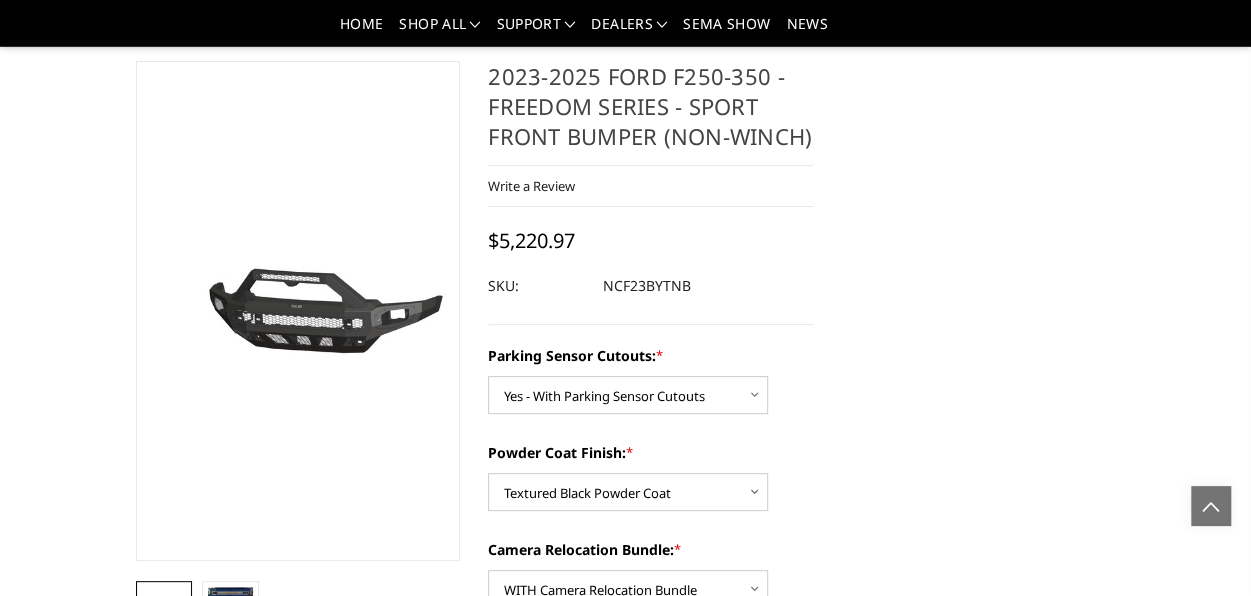 scroll, scrollTop: 0, scrollLeft: 0, axis: both 